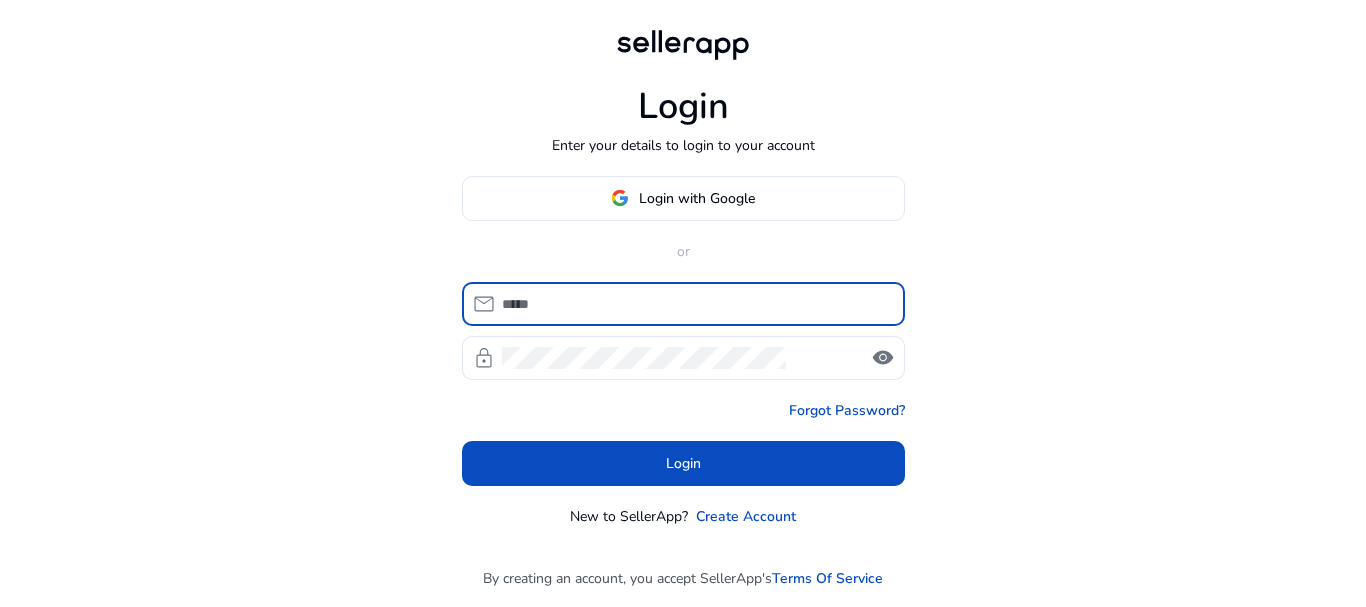 scroll, scrollTop: 0, scrollLeft: 0, axis: both 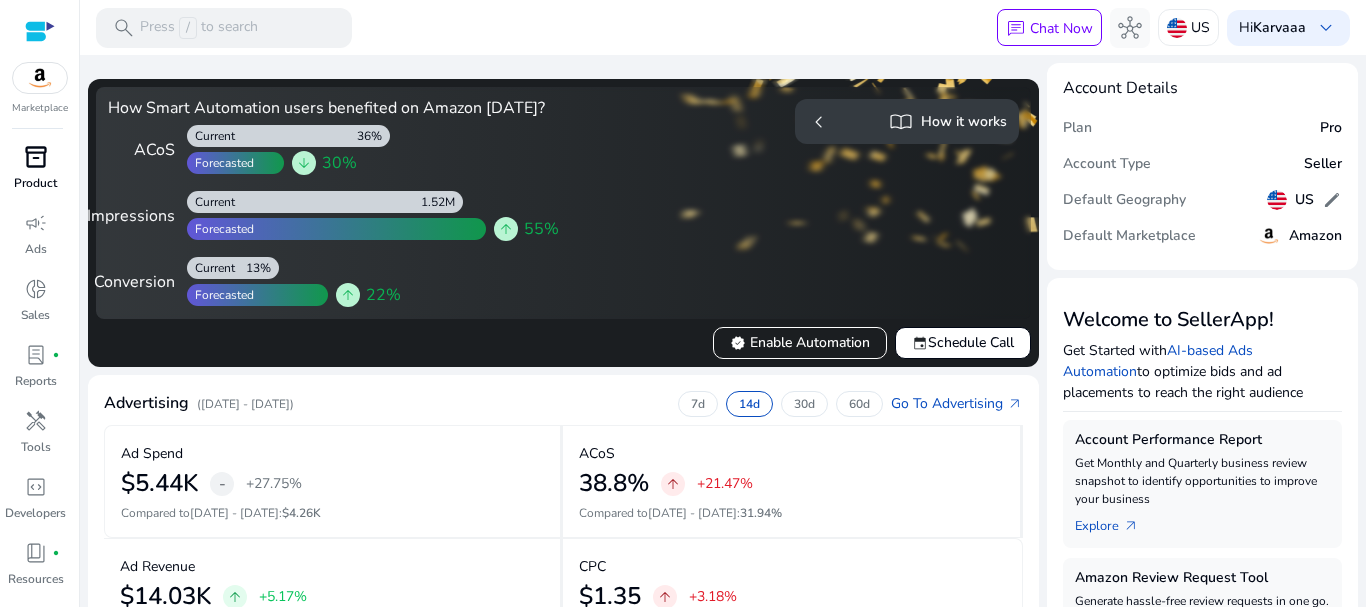 click on "inventory_2" at bounding box center (36, 157) 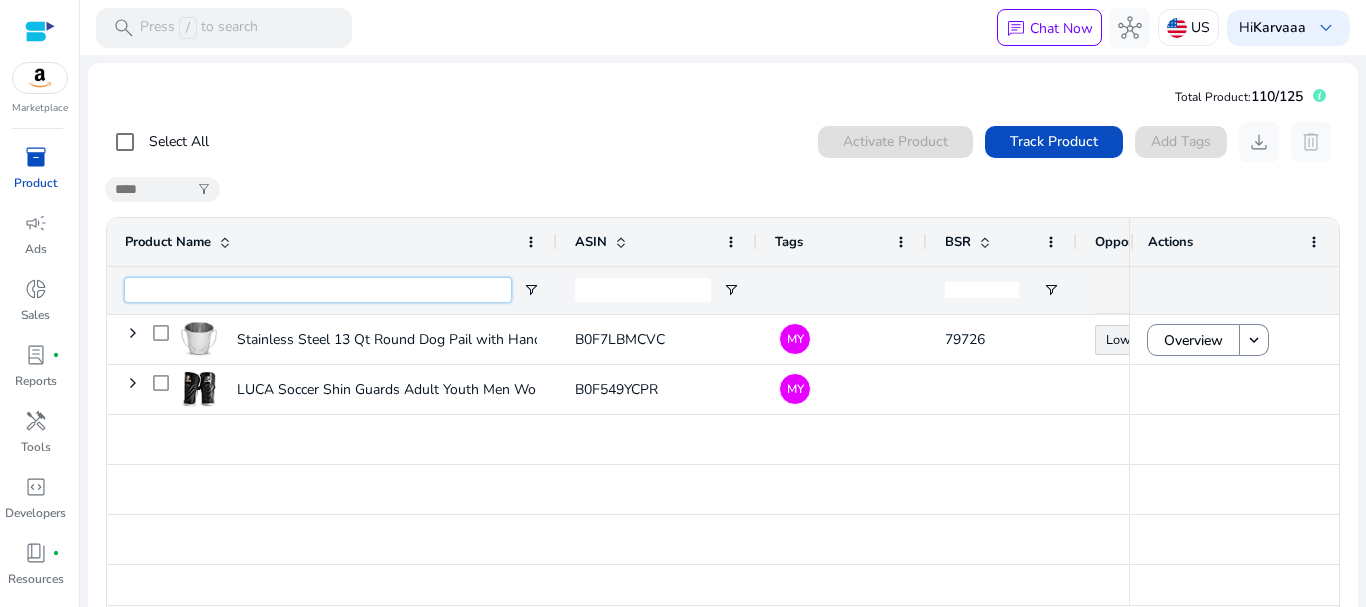 click at bounding box center (318, 290) 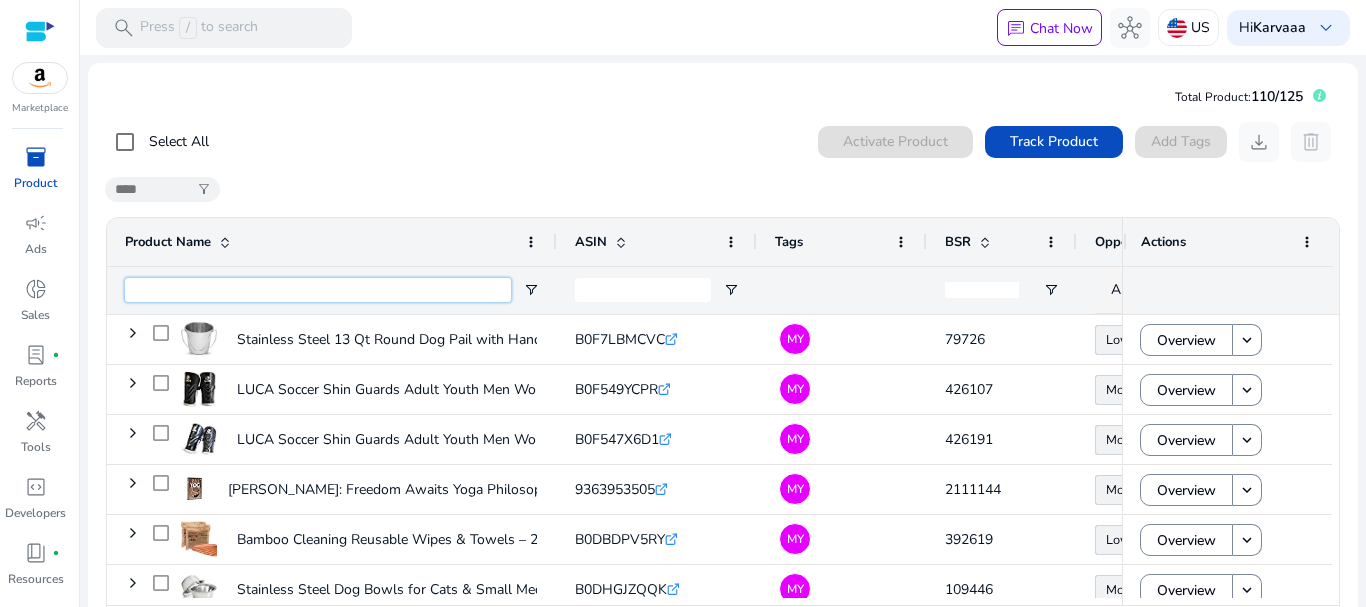 paste on "**********" 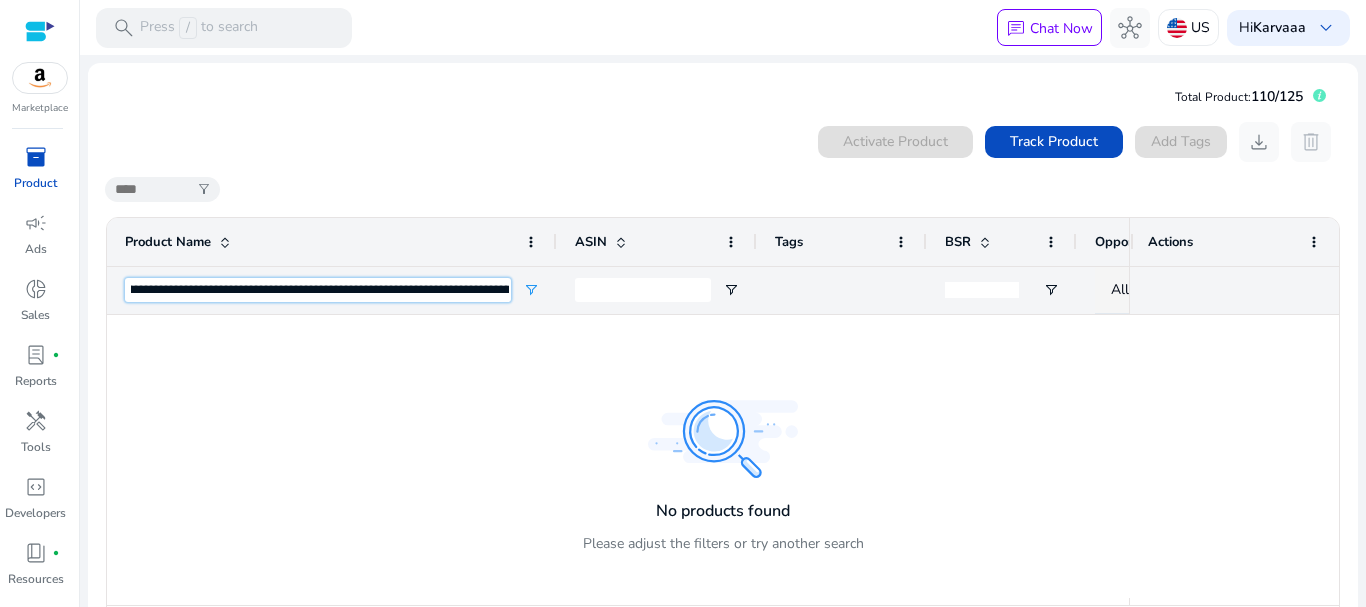 scroll, scrollTop: 0, scrollLeft: 399, axis: horizontal 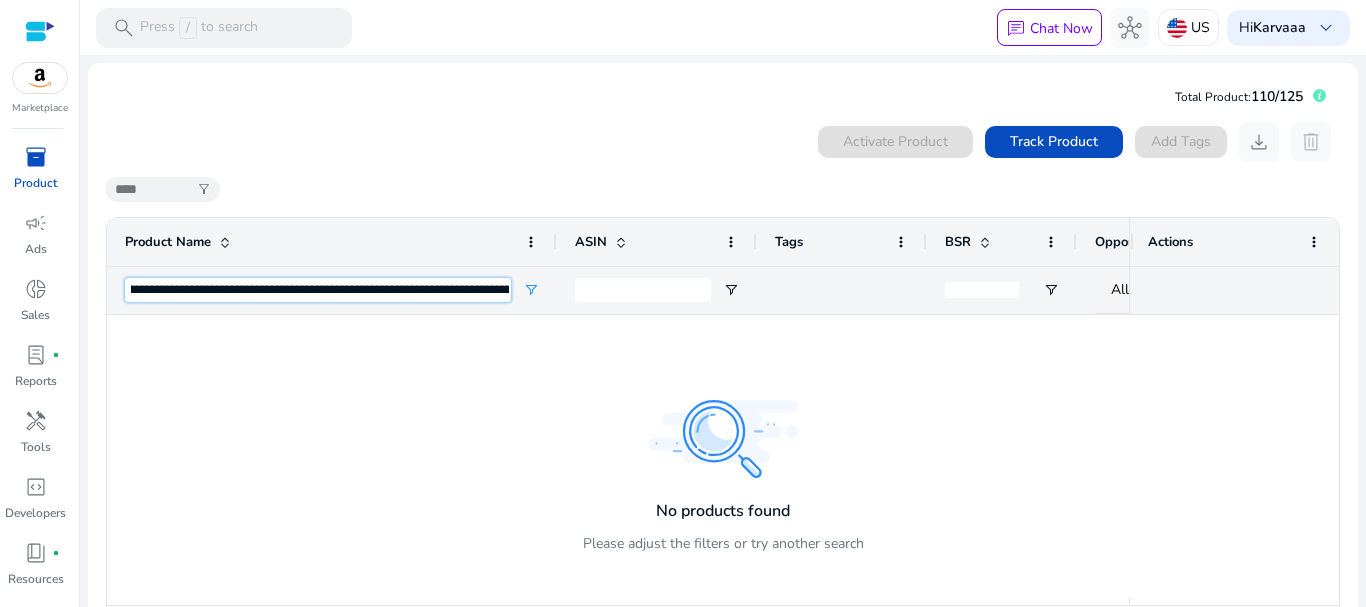 type on "**********" 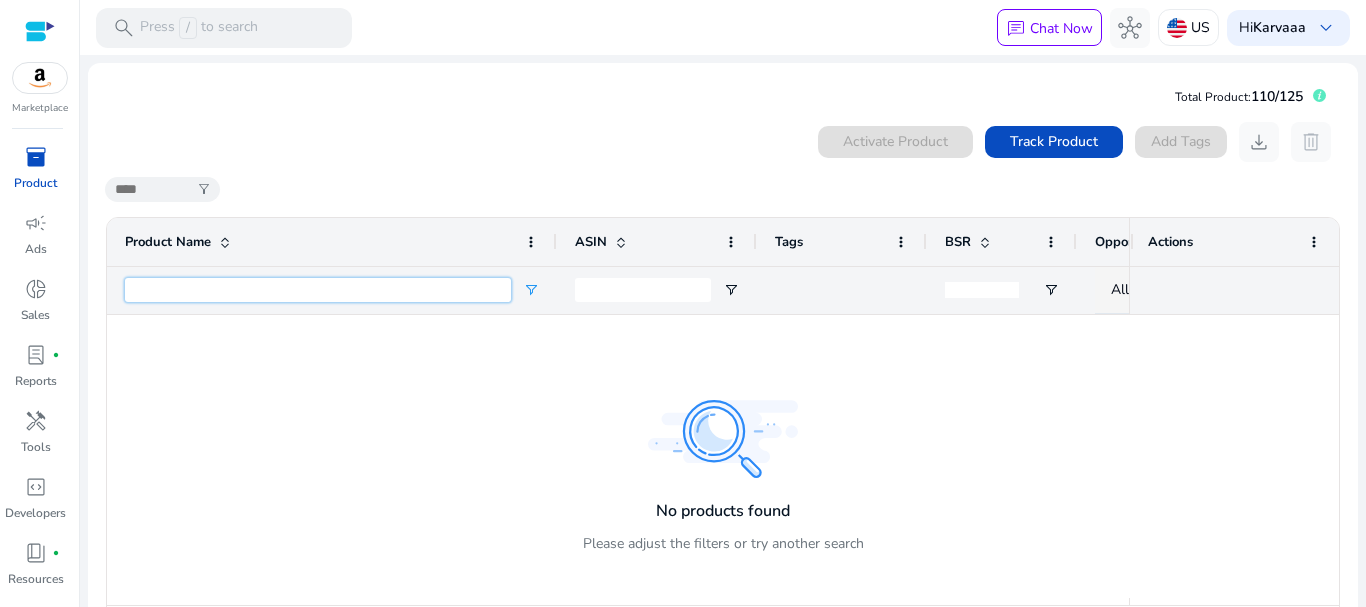 scroll, scrollTop: 0, scrollLeft: 0, axis: both 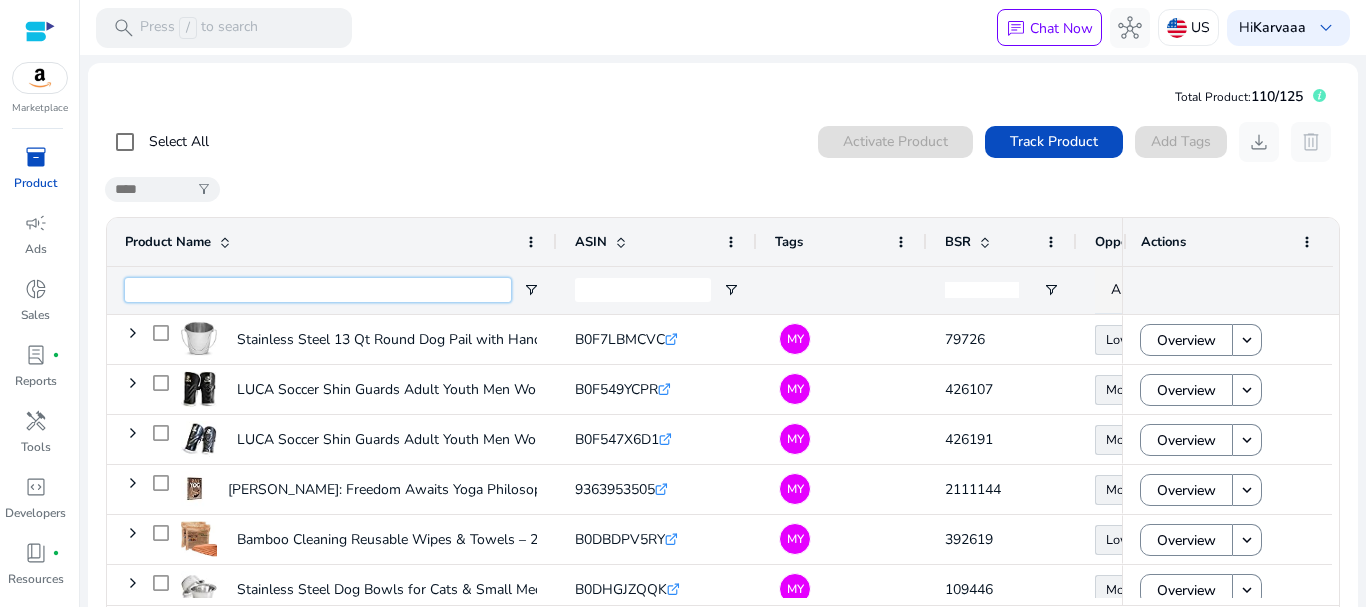 paste on "**********" 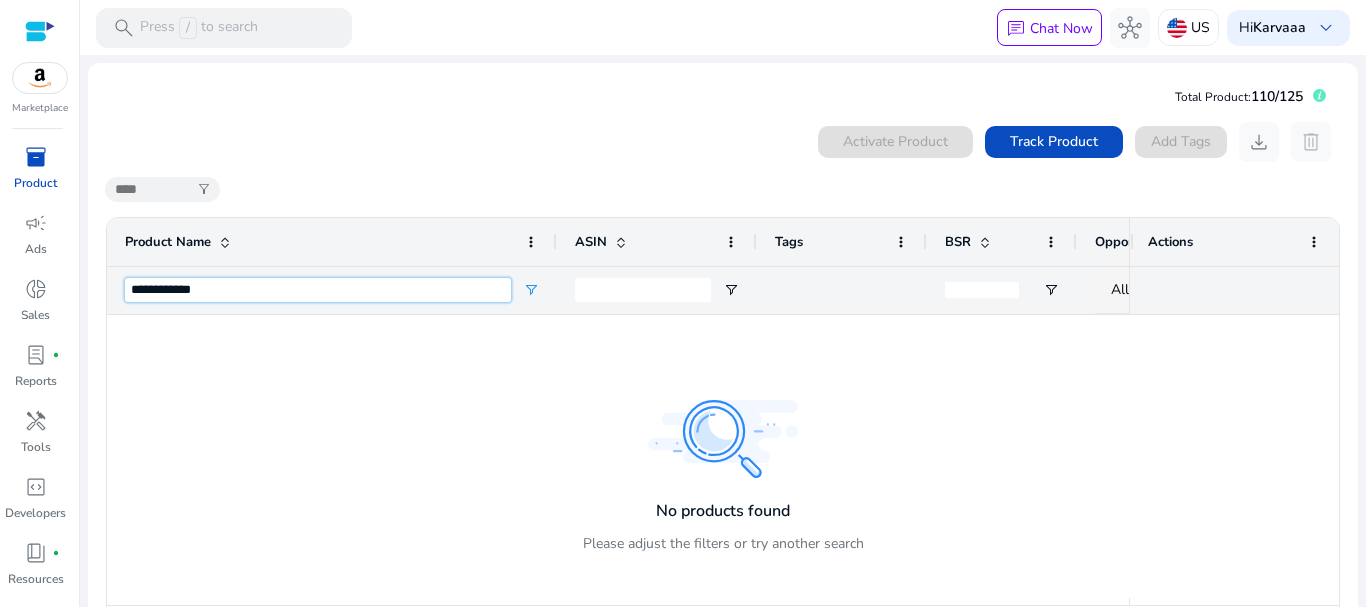 click on "**********" at bounding box center (318, 290) 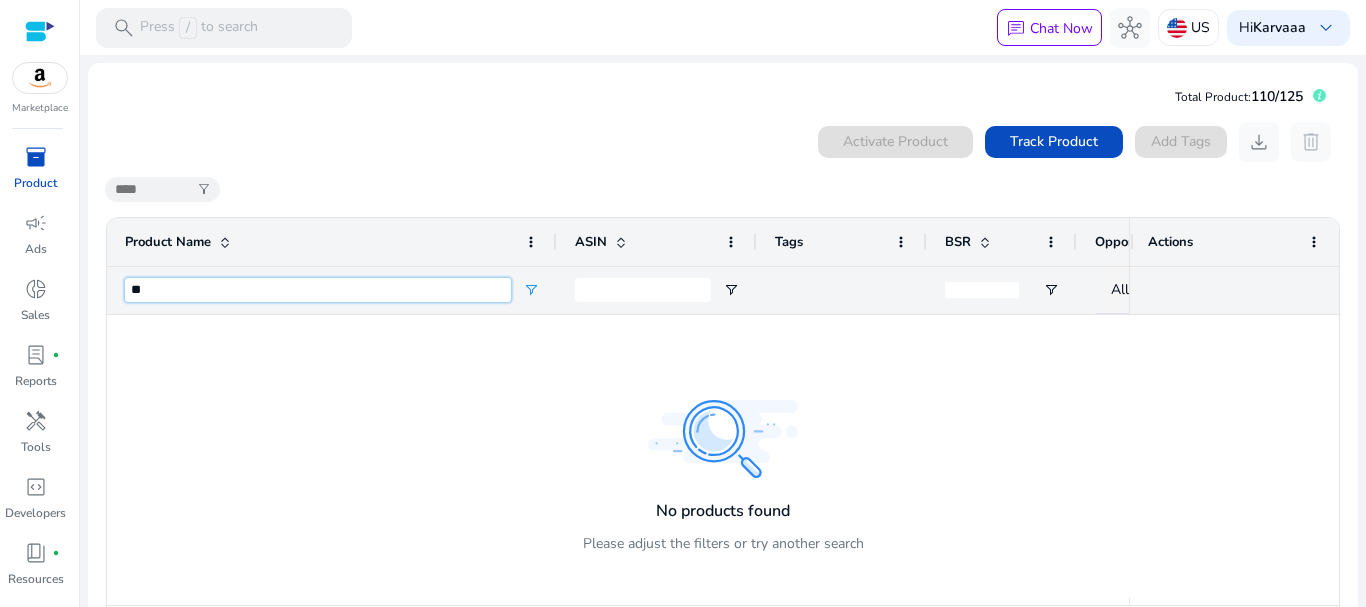 type on "*" 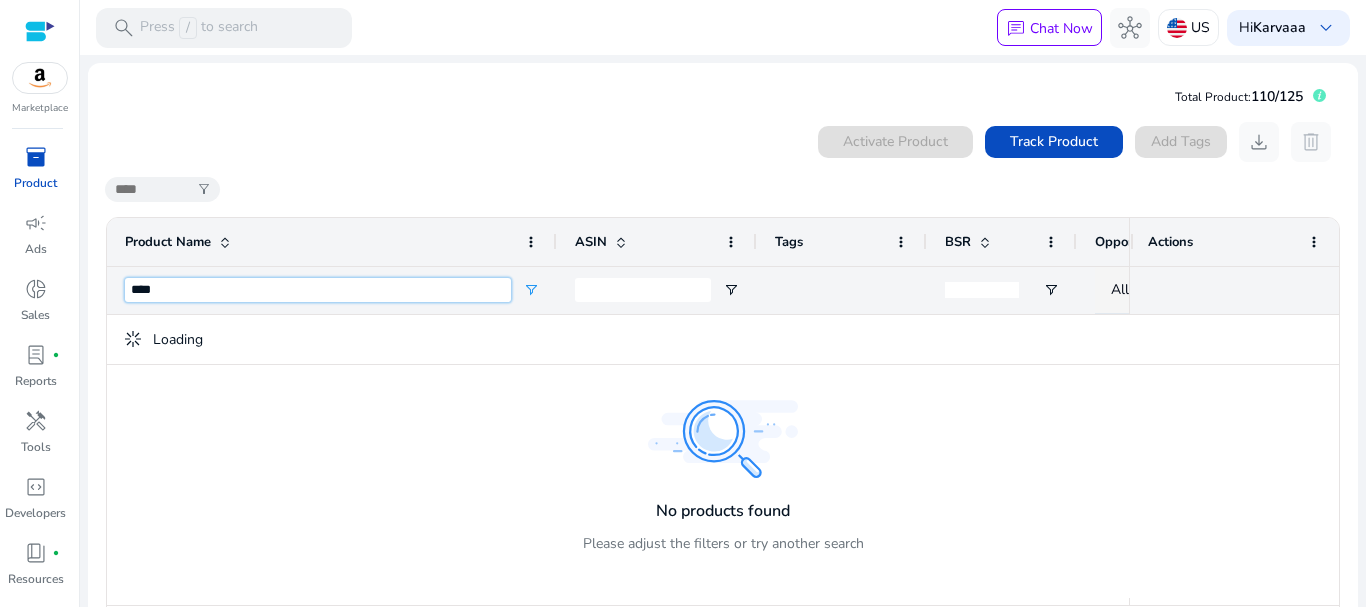 type on "****" 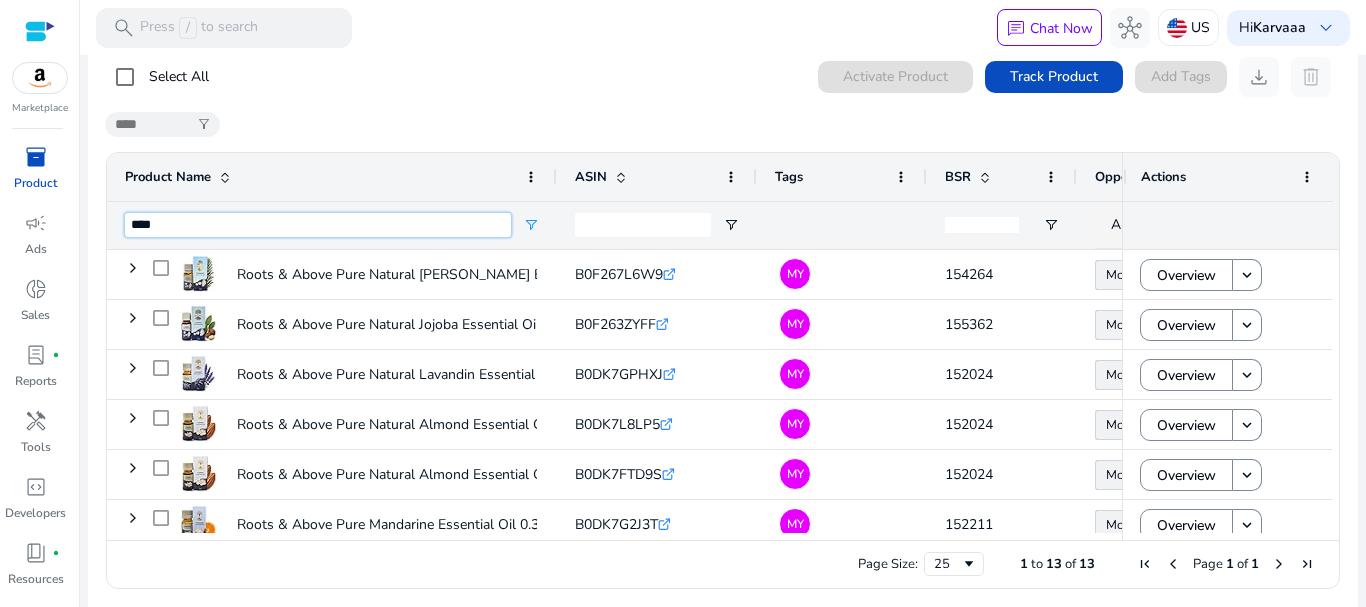 scroll, scrollTop: 75, scrollLeft: 0, axis: vertical 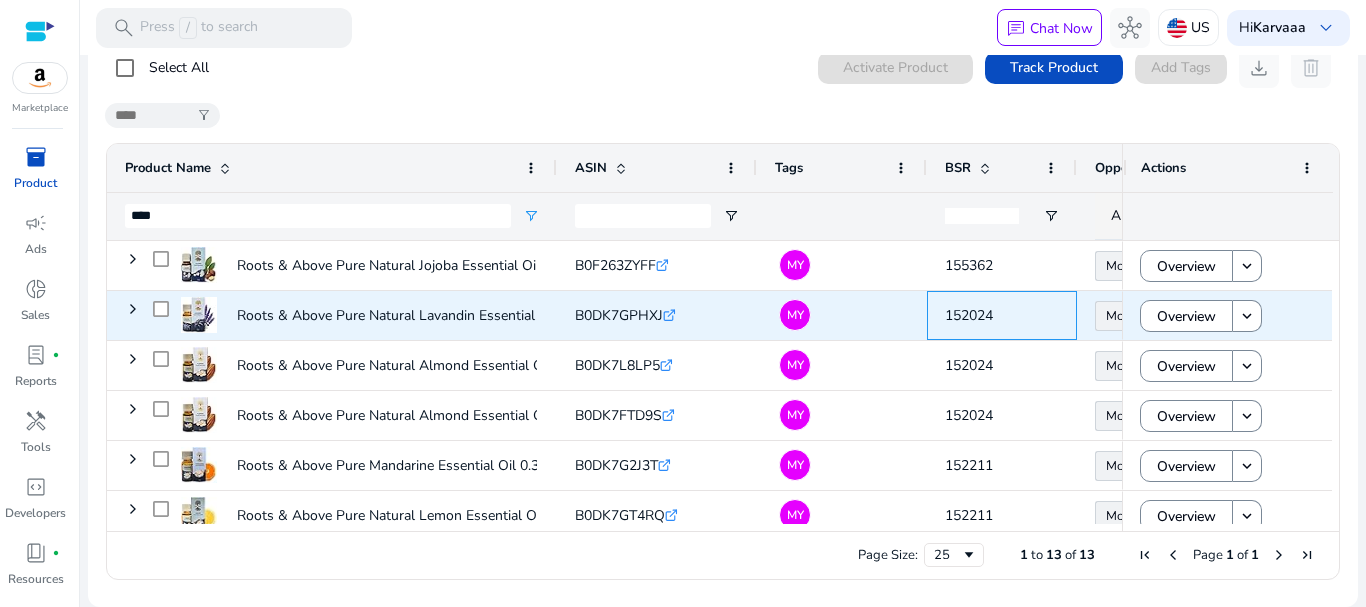 click on "152024" 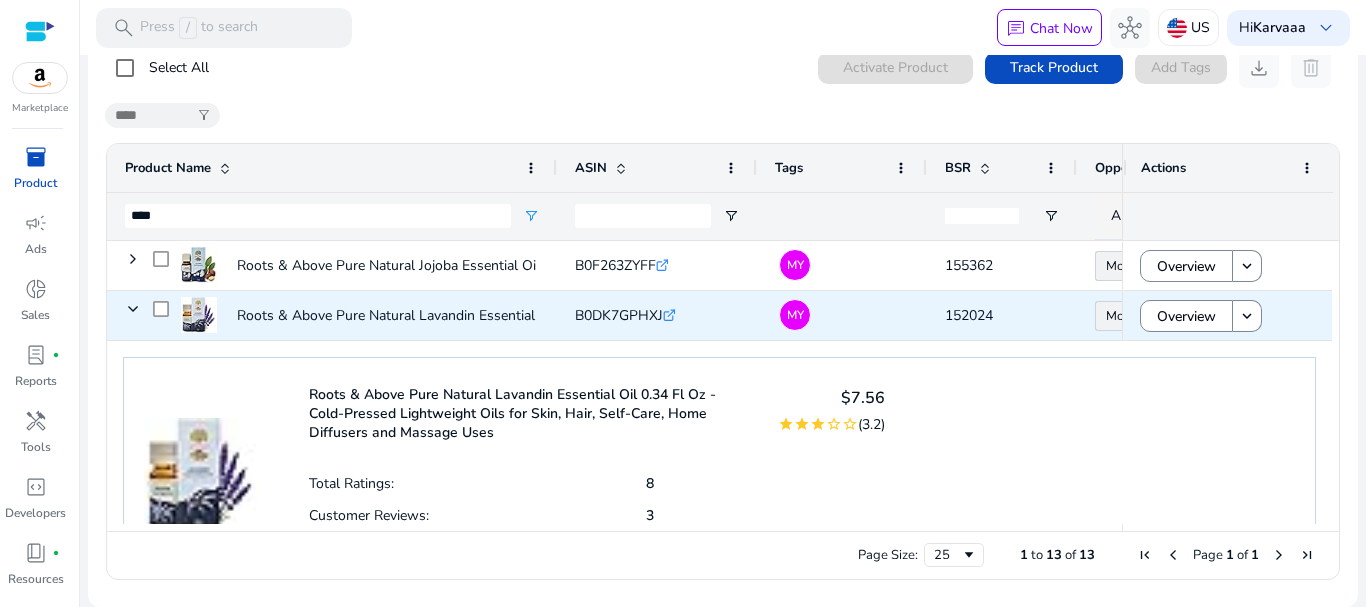scroll, scrollTop: 0, scrollLeft: 163, axis: horizontal 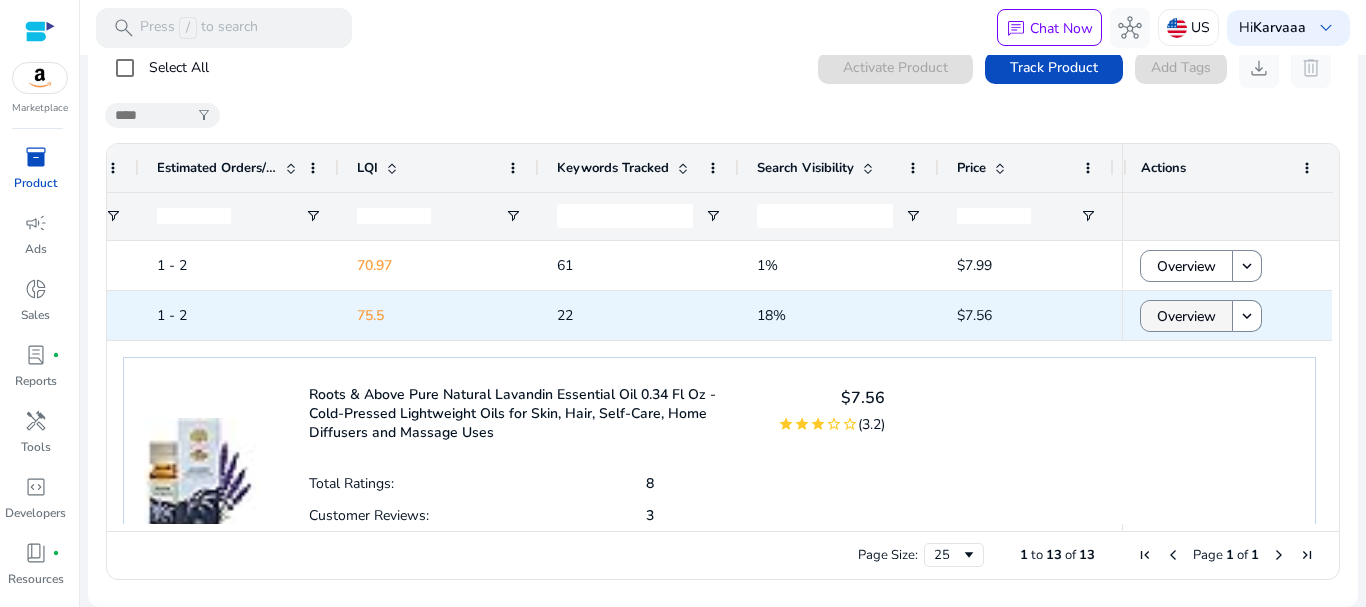 click on "Overview" 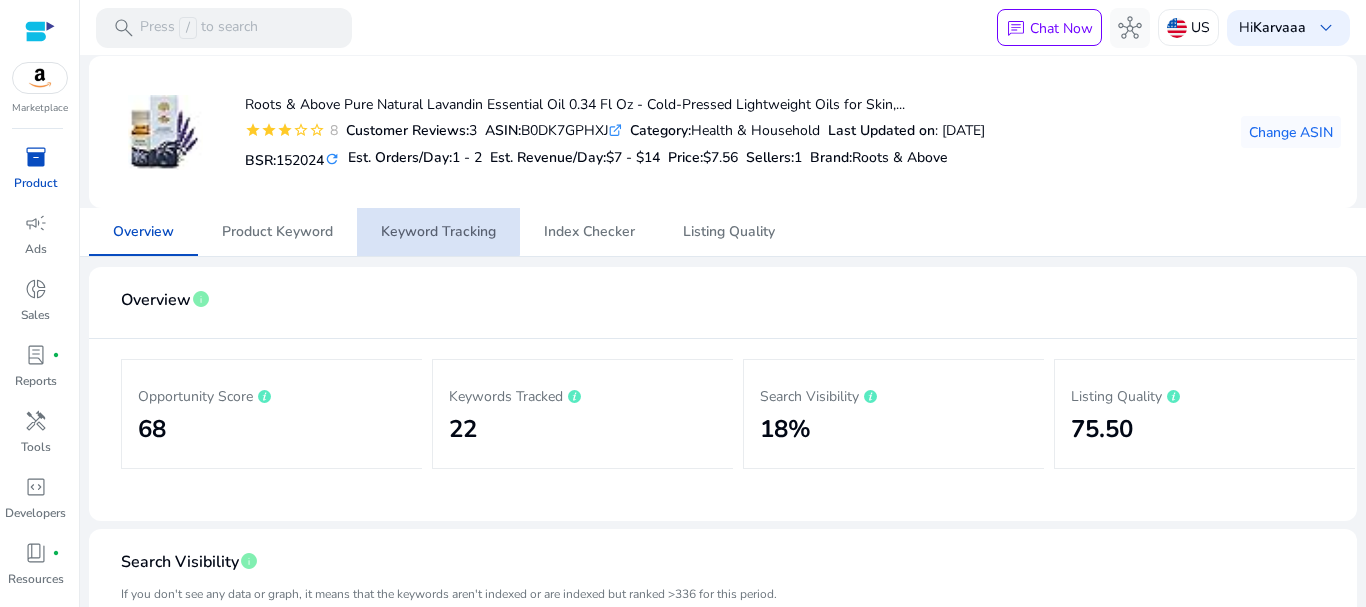 click on "Keyword Tracking" at bounding box center (438, 232) 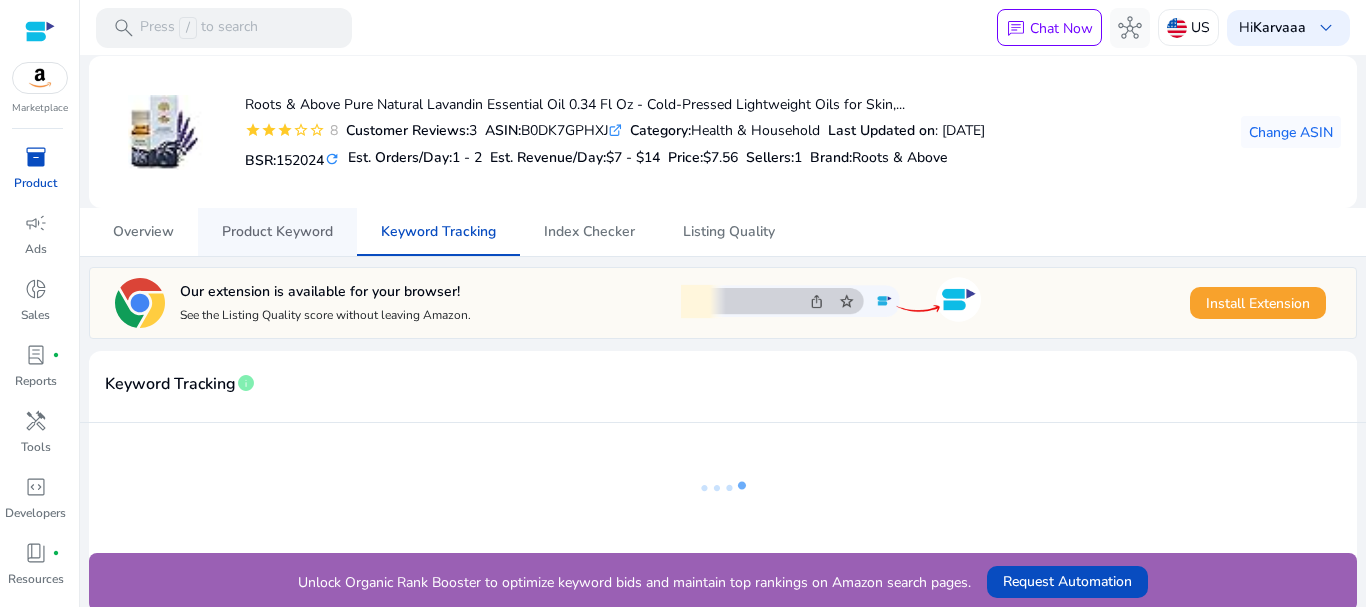 click on "Product Keyword" at bounding box center [277, 232] 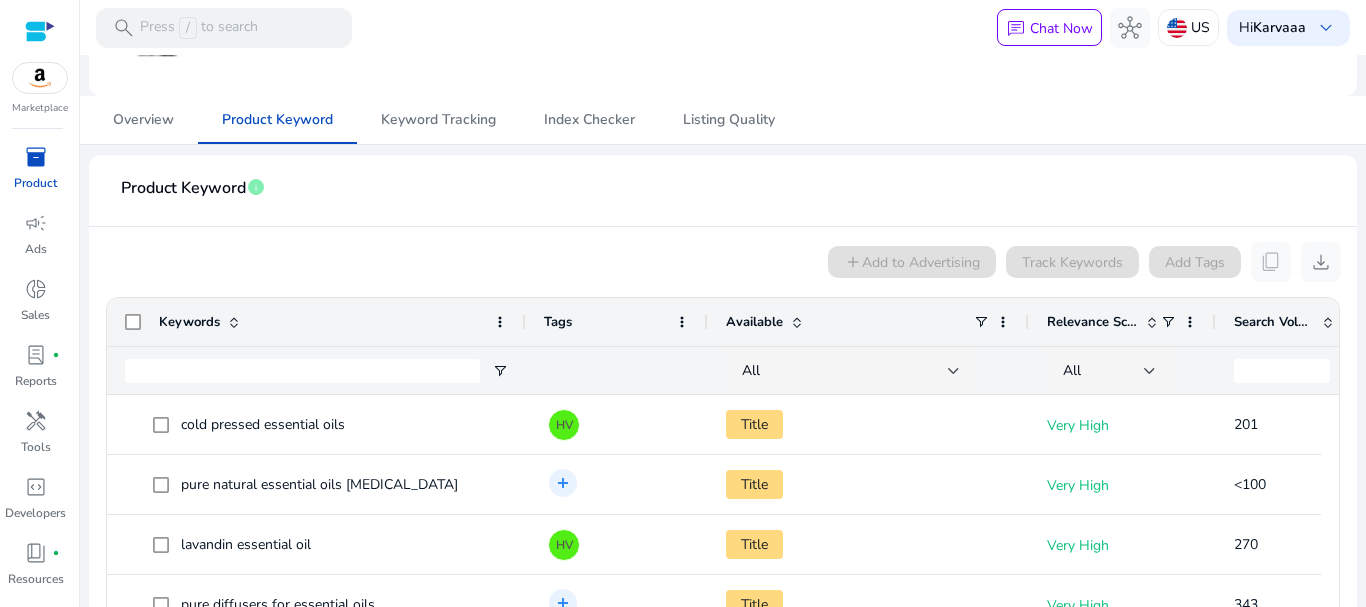 drag, startPoint x: 318, startPoint y: 320, endPoint x: 523, endPoint y: 370, distance: 211.00948 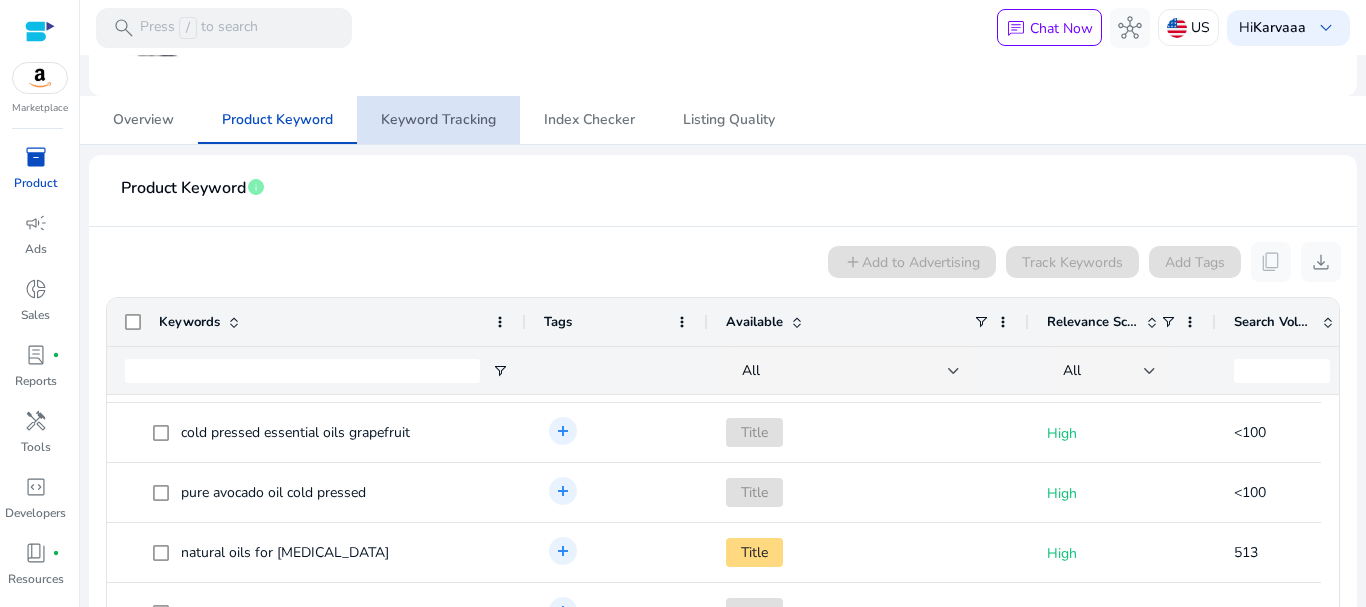 click on "Keyword Tracking" at bounding box center [438, 120] 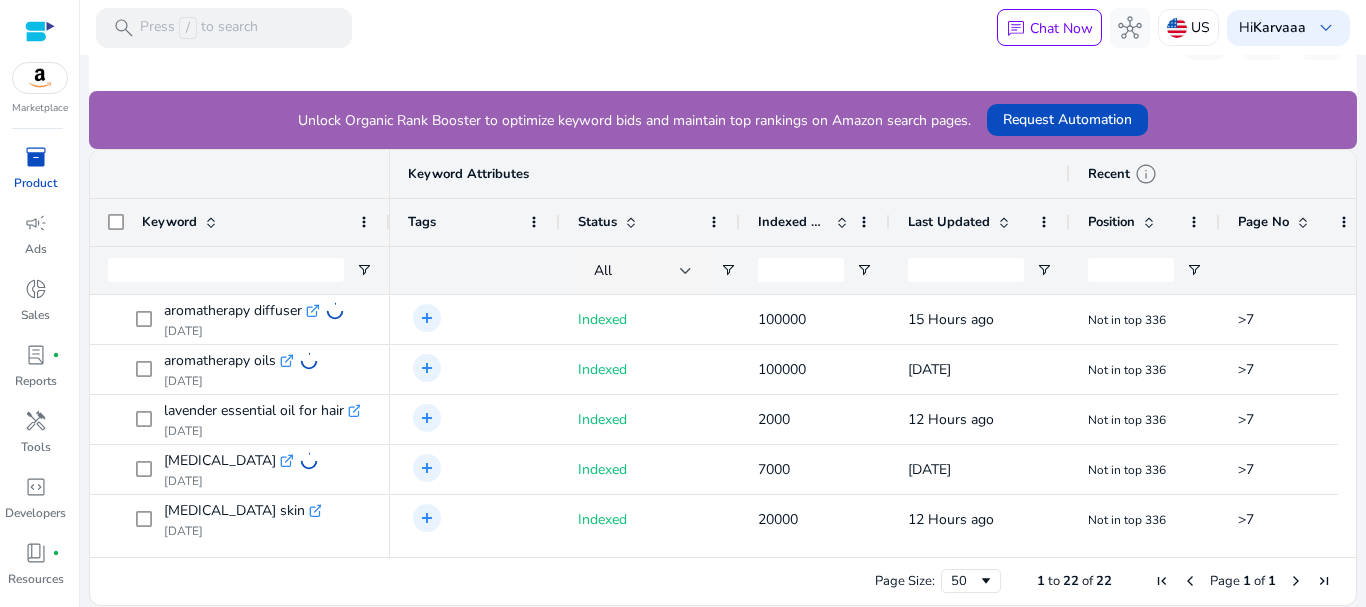 drag, startPoint x: 413, startPoint y: 237, endPoint x: 493, endPoint y: 248, distance: 80.75271 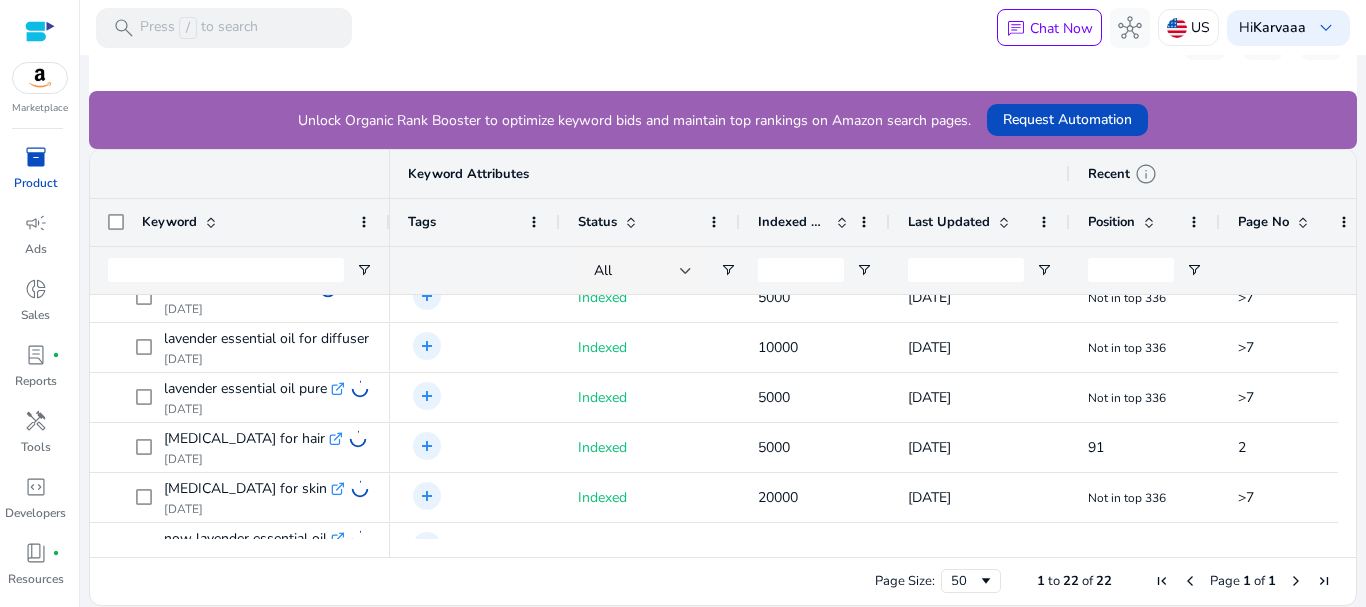 scroll, scrollTop: 793, scrollLeft: 0, axis: vertical 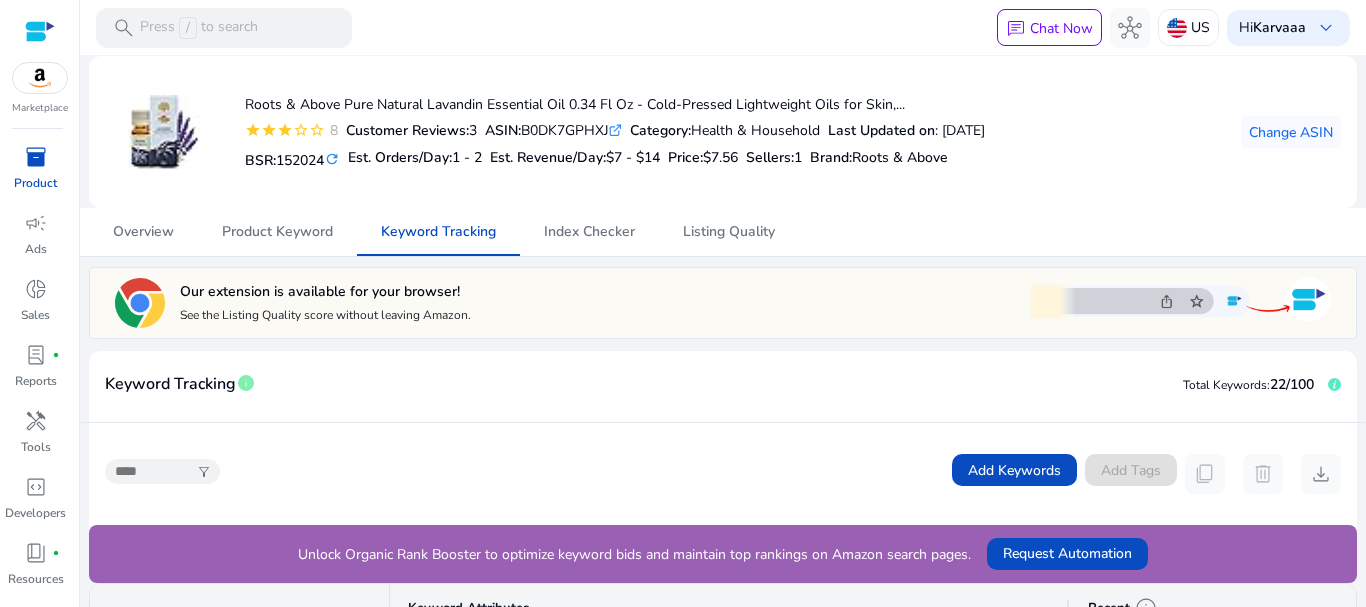 click at bounding box center (40, 31) 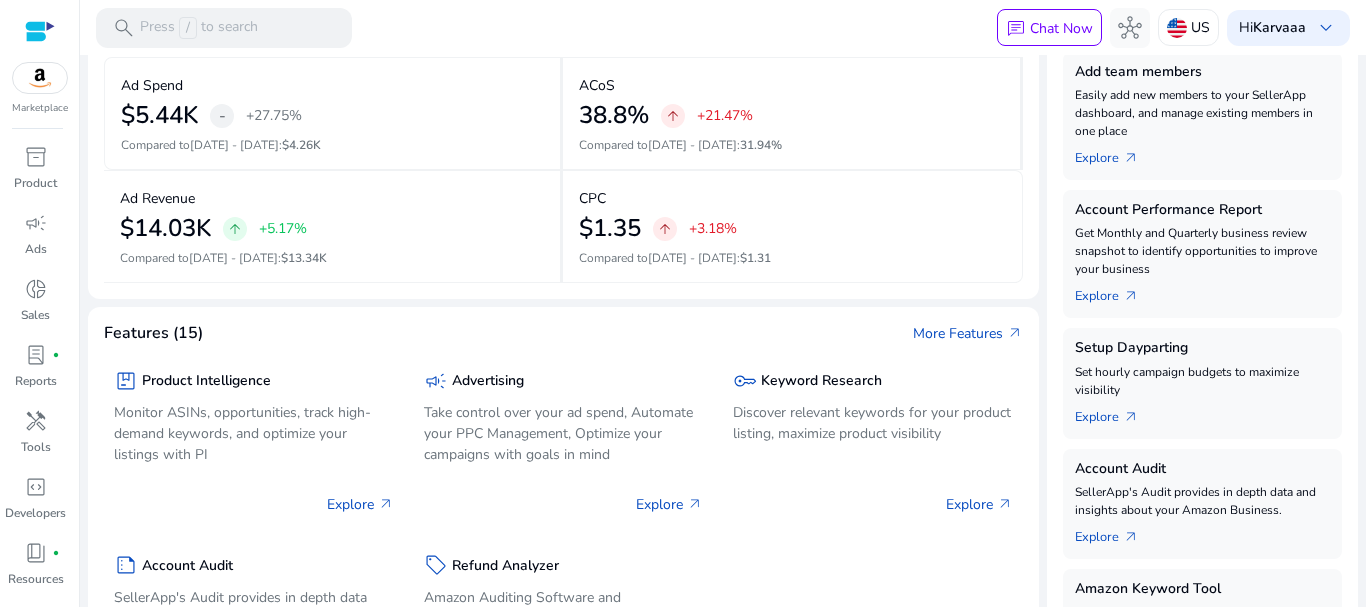 scroll, scrollTop: 378, scrollLeft: 0, axis: vertical 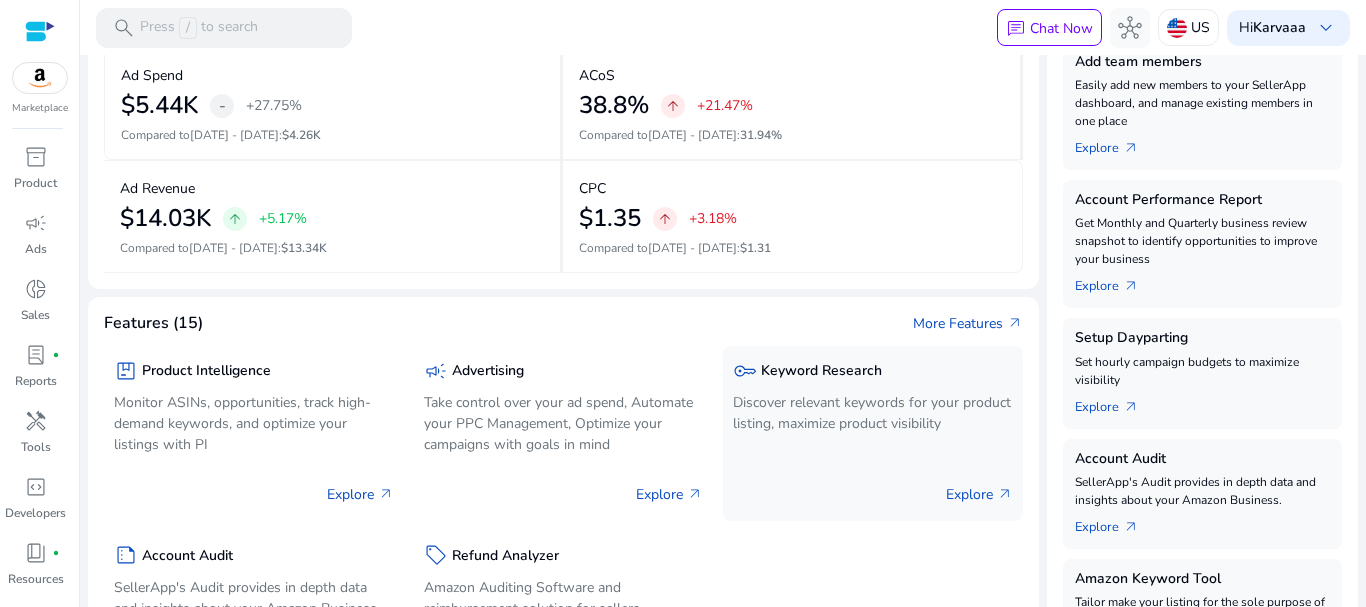 click on "Discover relevant keywords for your product listing, maximize product visibility" 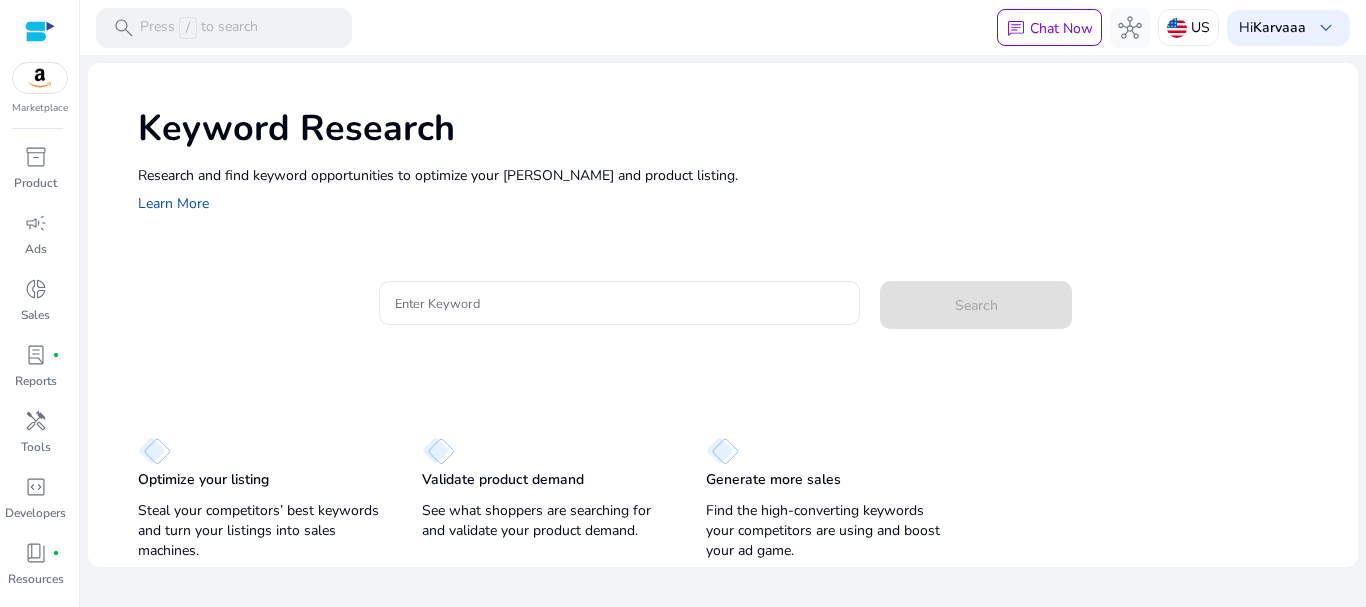 scroll, scrollTop: 0, scrollLeft: 0, axis: both 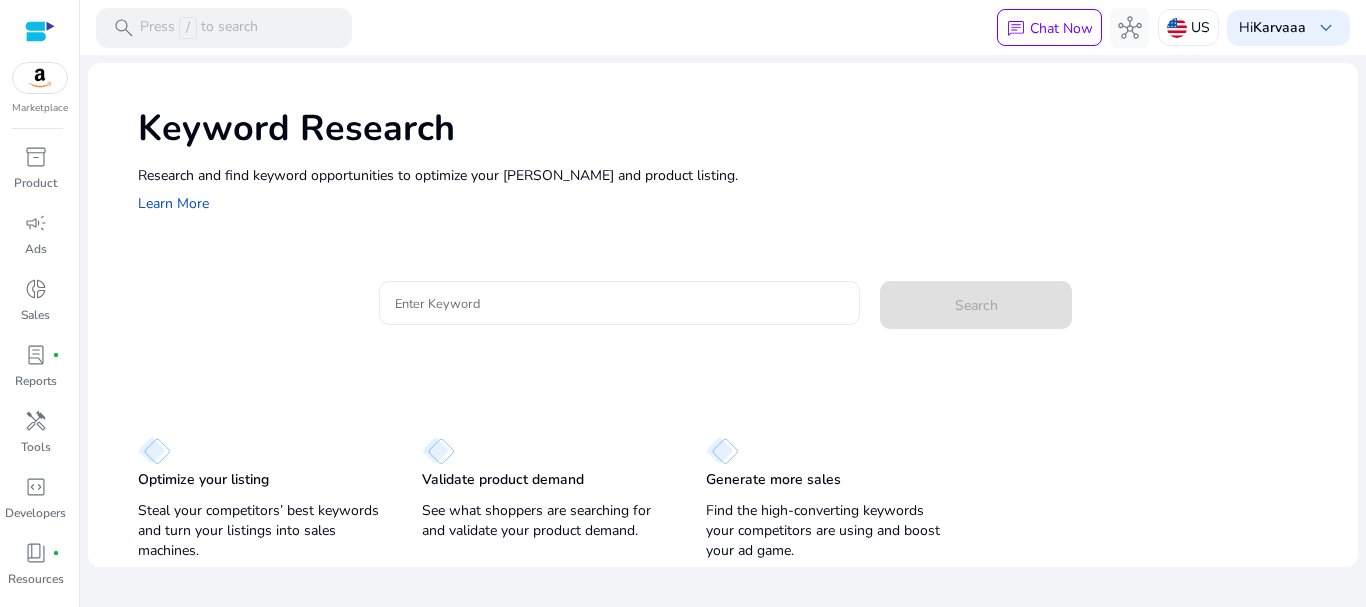 click on "Enter Keyword" at bounding box center (620, 303) 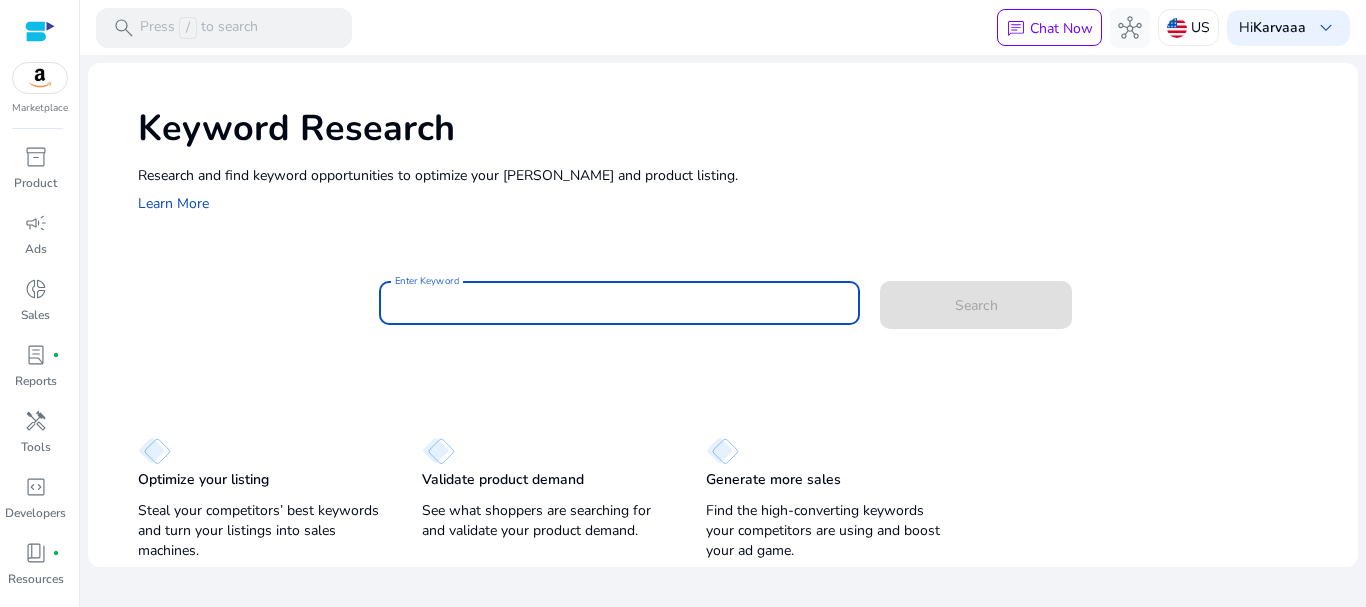 paste on "**********" 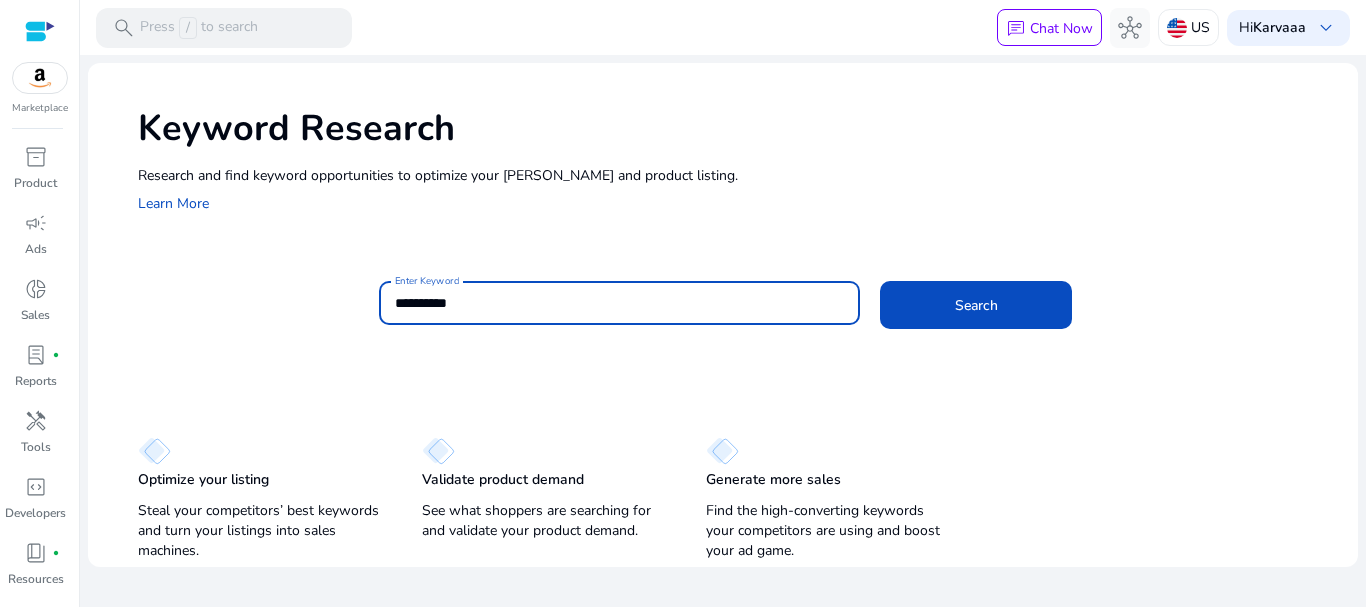 type on "**********" 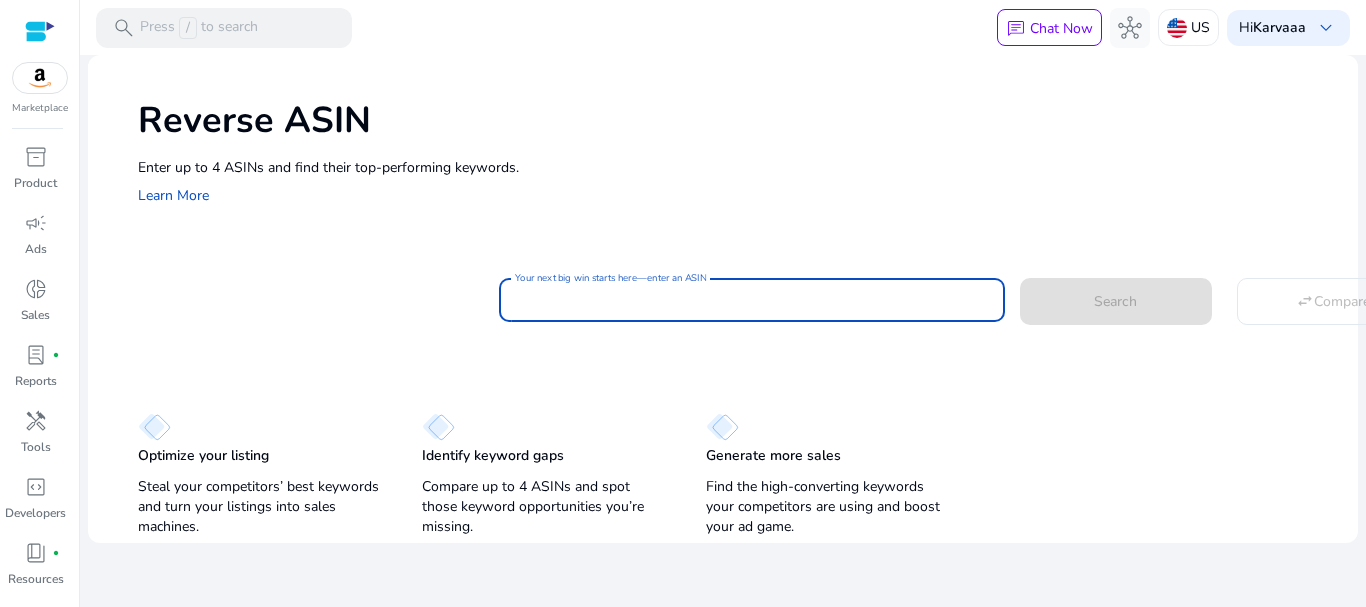 click on "Your next big win starts here—enter an ASIN" at bounding box center [752, 300] 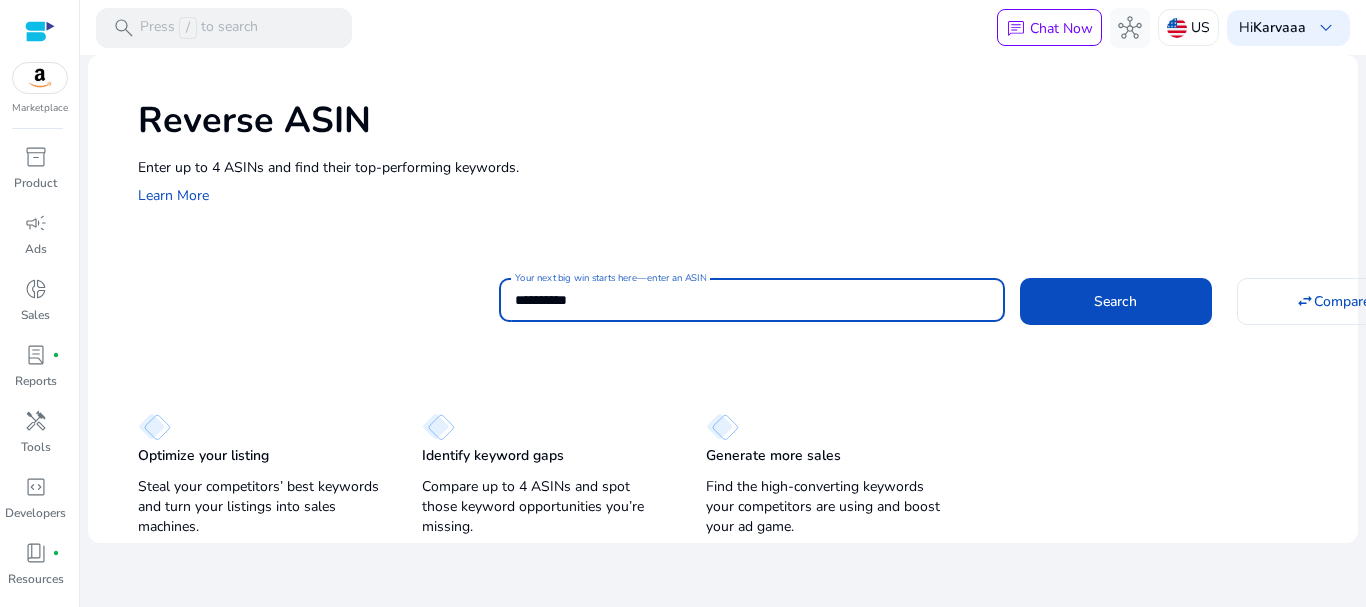 type on "**********" 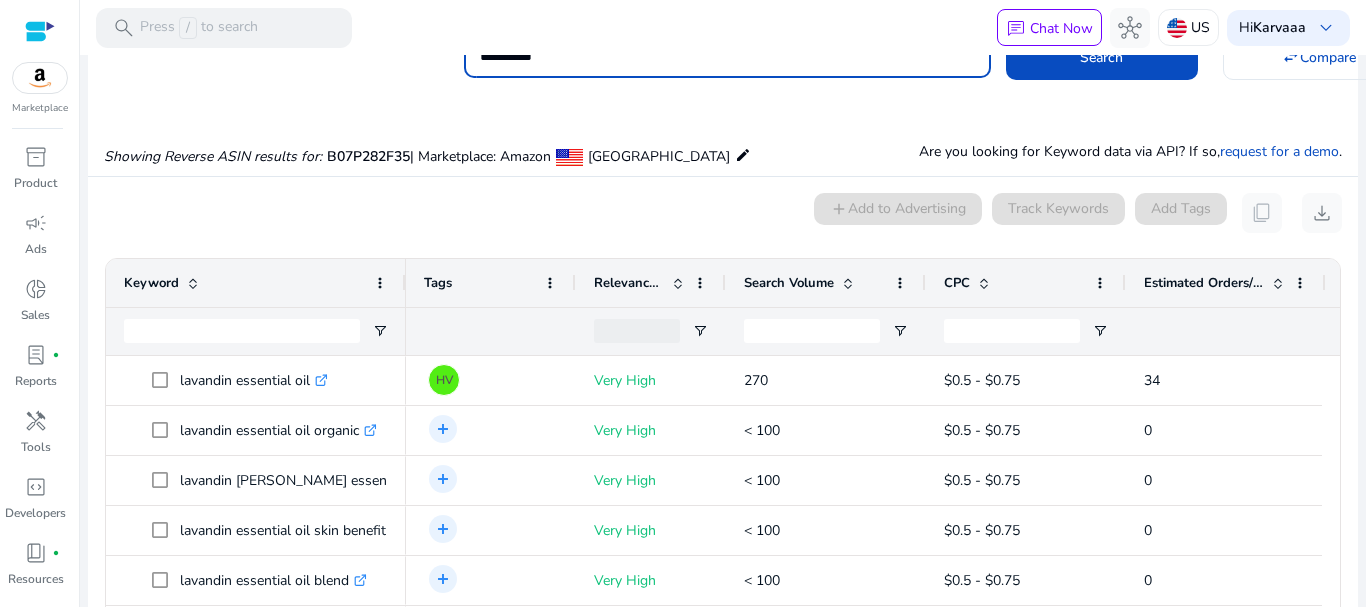 scroll, scrollTop: 146, scrollLeft: 0, axis: vertical 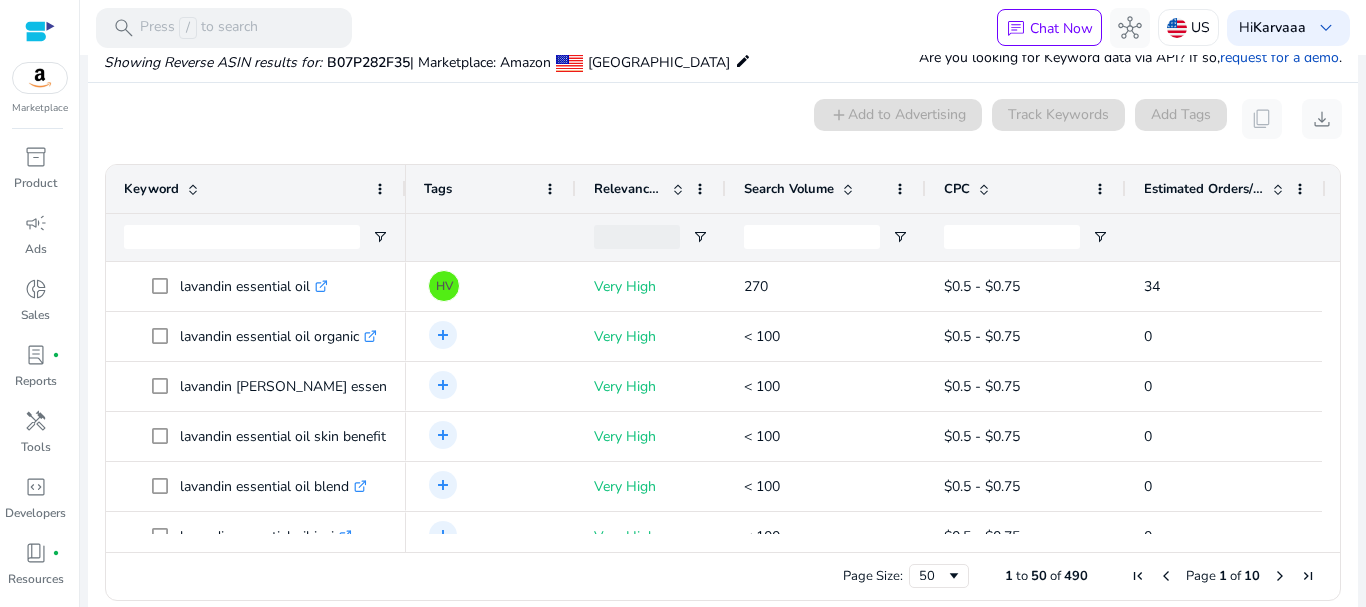 click on "Estimated Orders/Month" 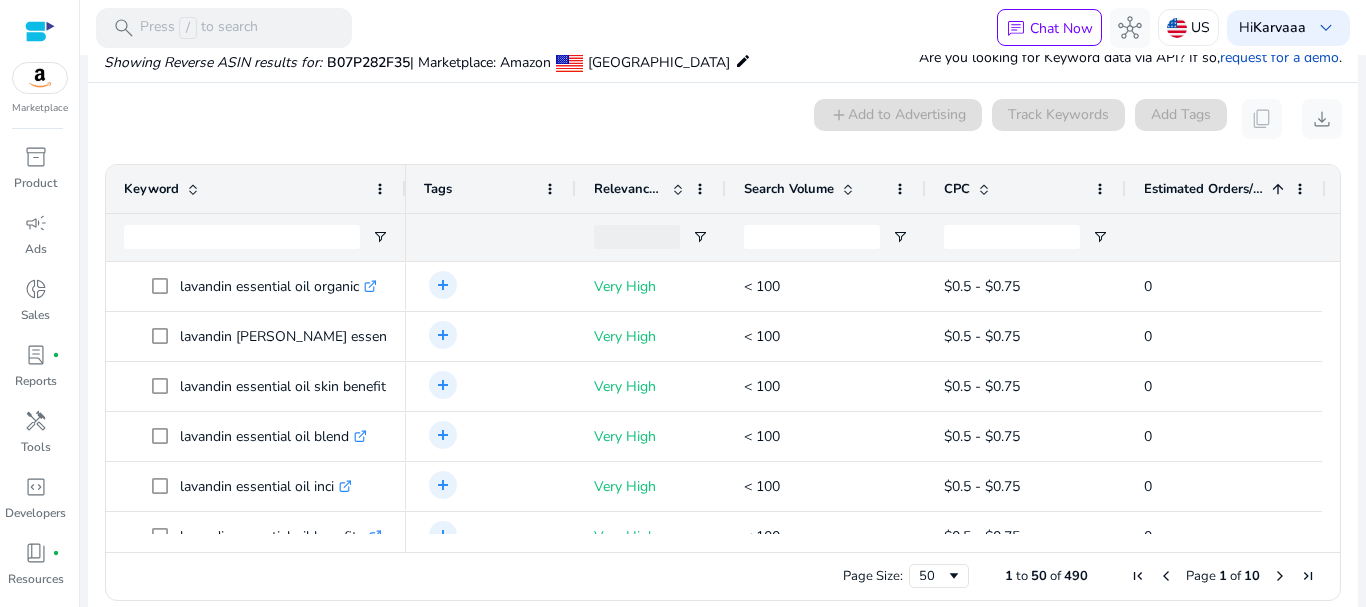 click on "Estimated Orders/Month
1" 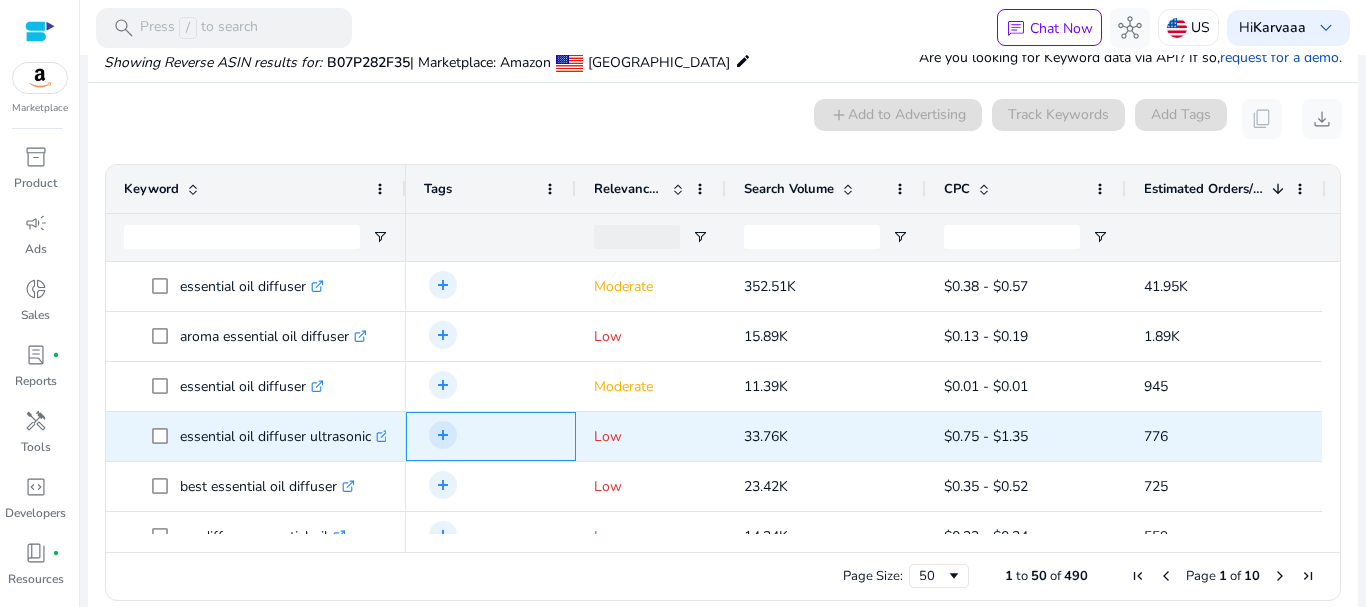 click on "add Add tag" 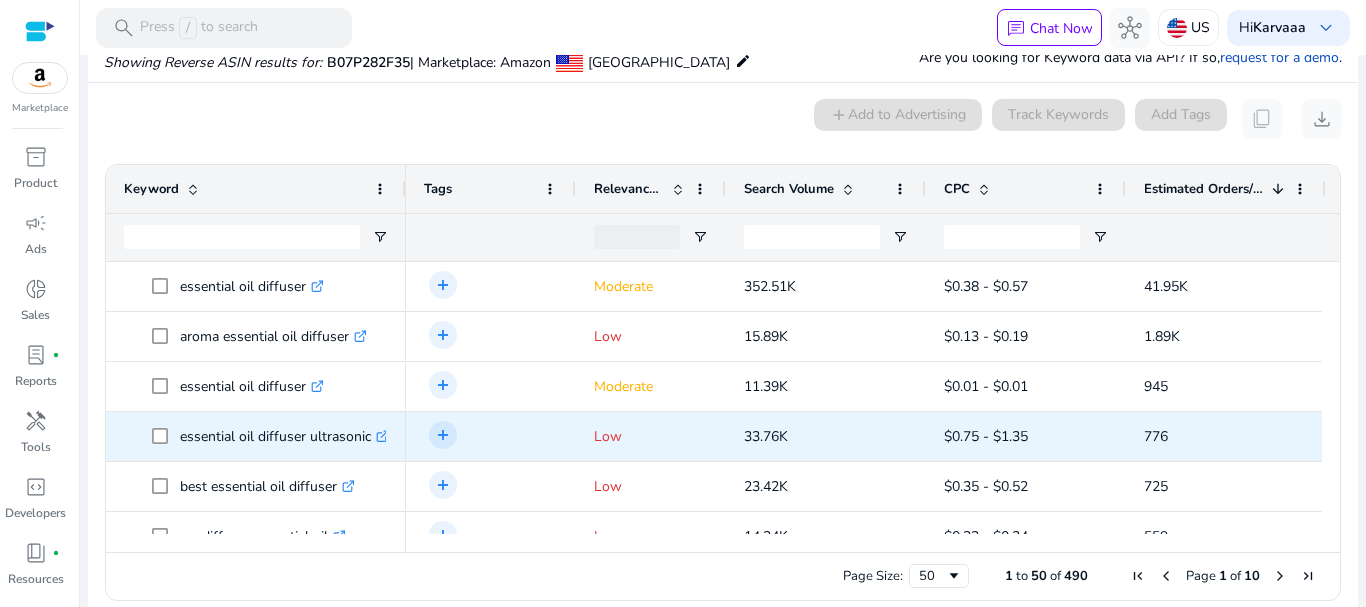 scroll, scrollTop: 28, scrollLeft: 0, axis: vertical 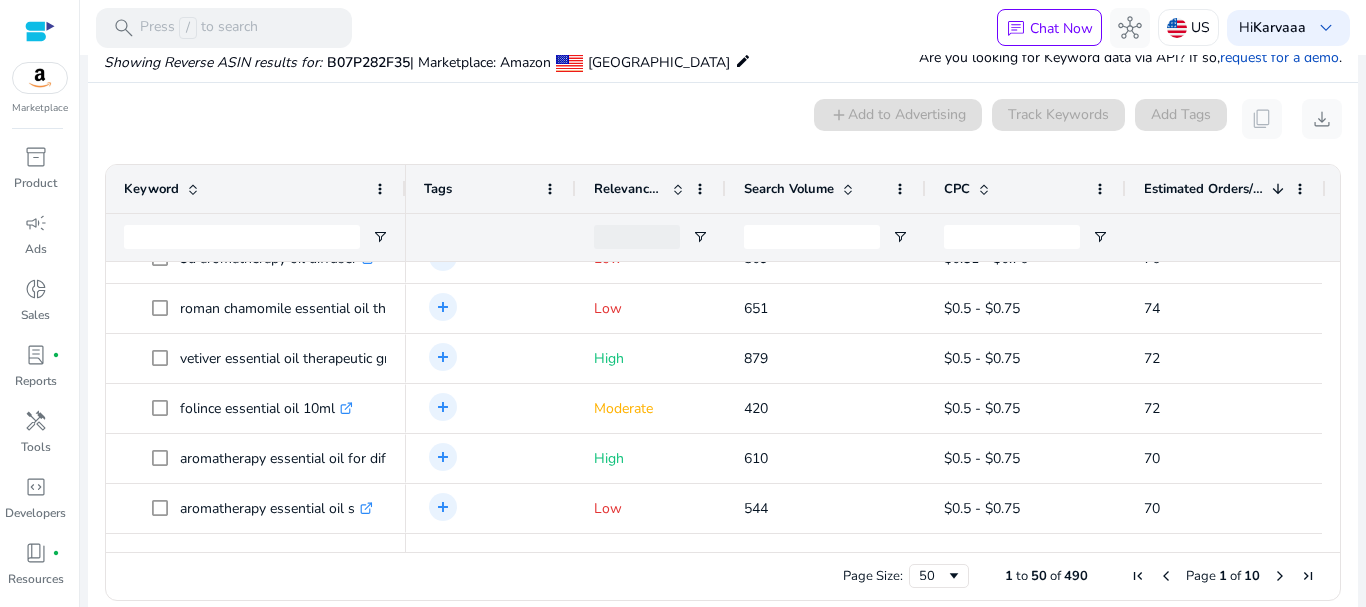 click at bounding box center [1280, 576] 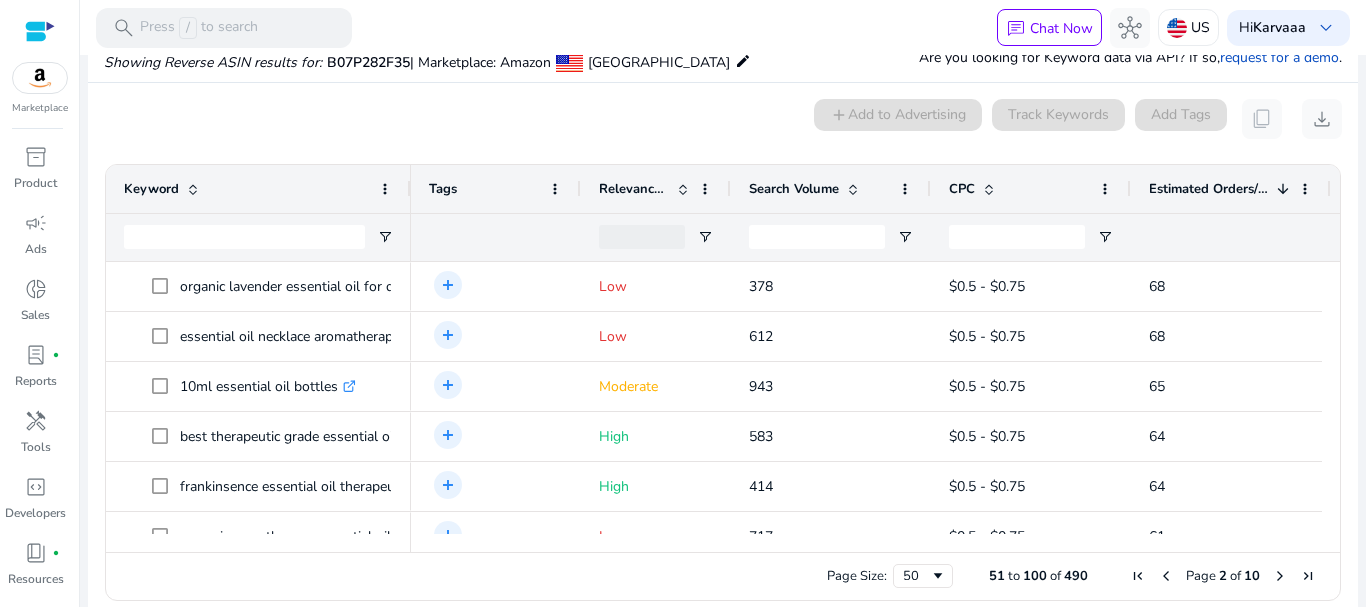 drag, startPoint x: 404, startPoint y: 204, endPoint x: 459, endPoint y: 209, distance: 55.226807 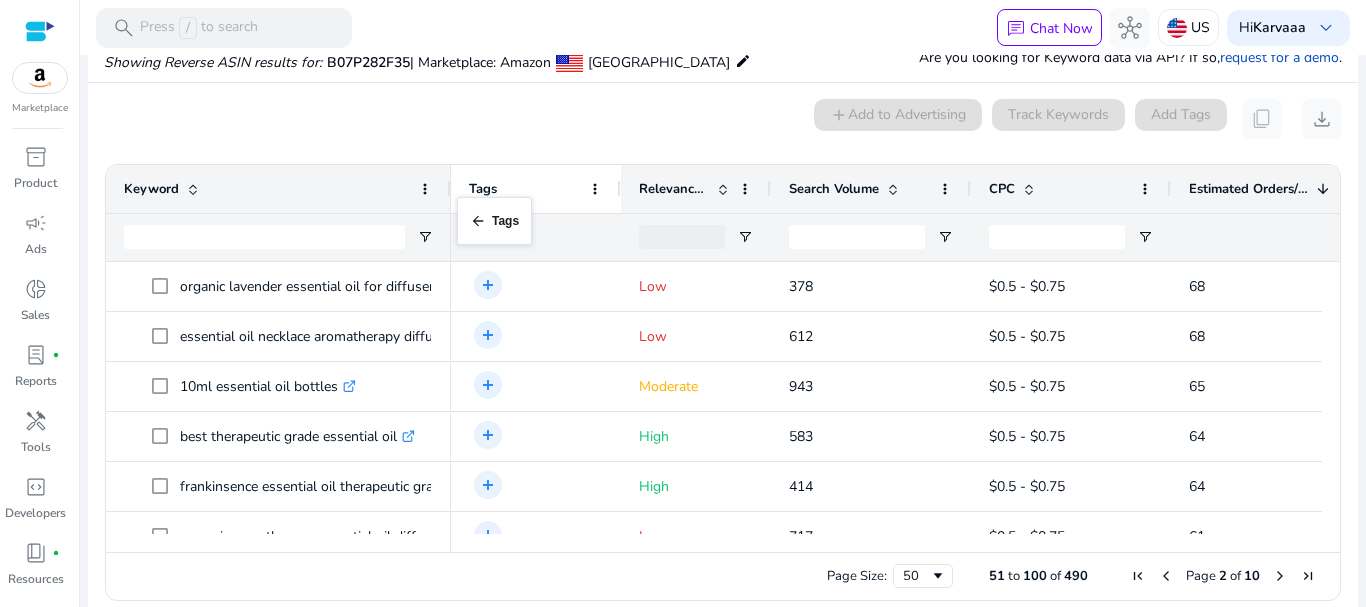 click on "Tags" 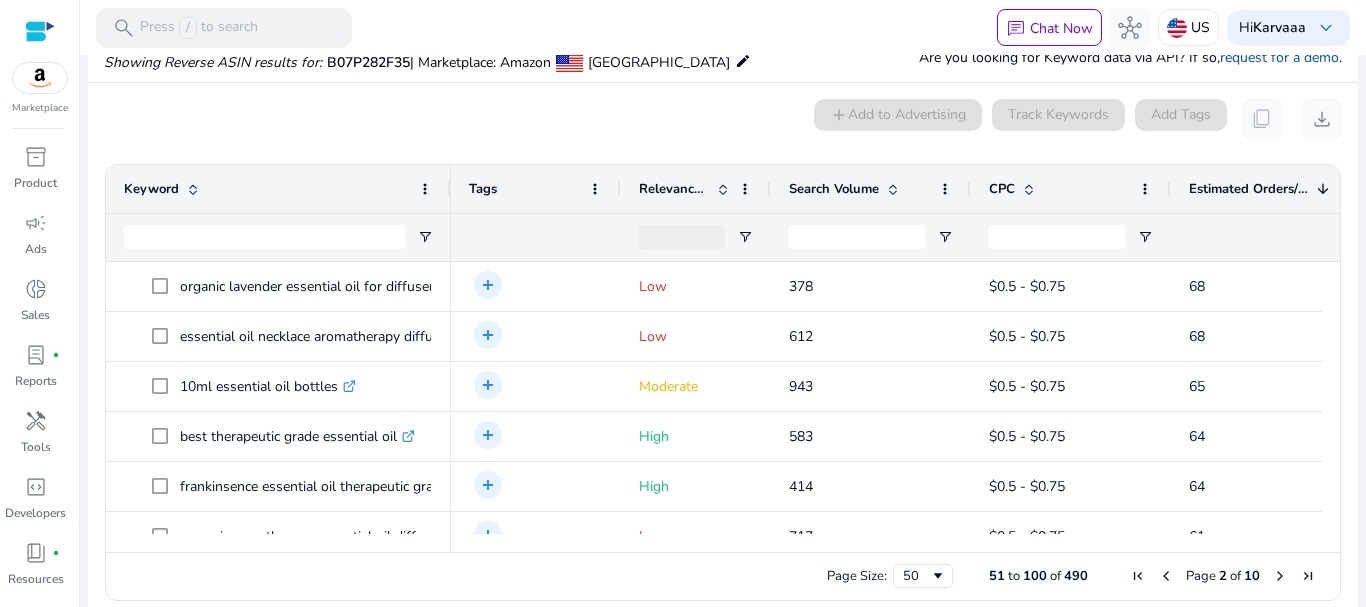 drag, startPoint x: 452, startPoint y: 201, endPoint x: 477, endPoint y: 209, distance: 26.24881 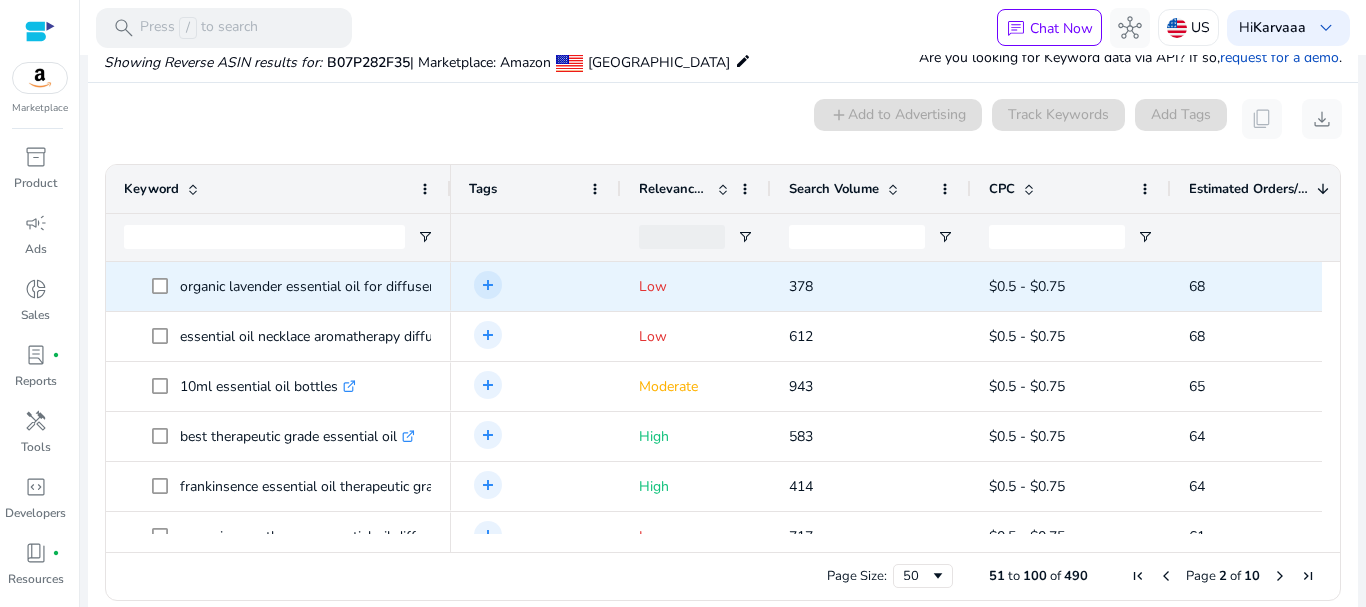 click on "add Add tag" 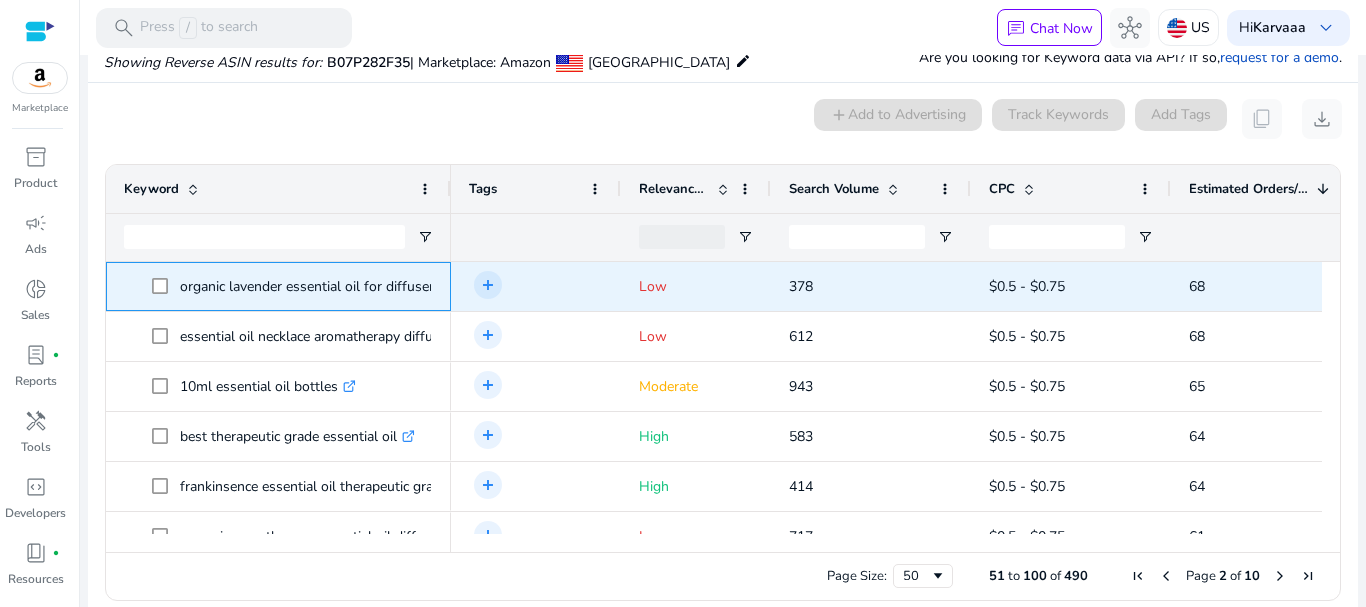 click 